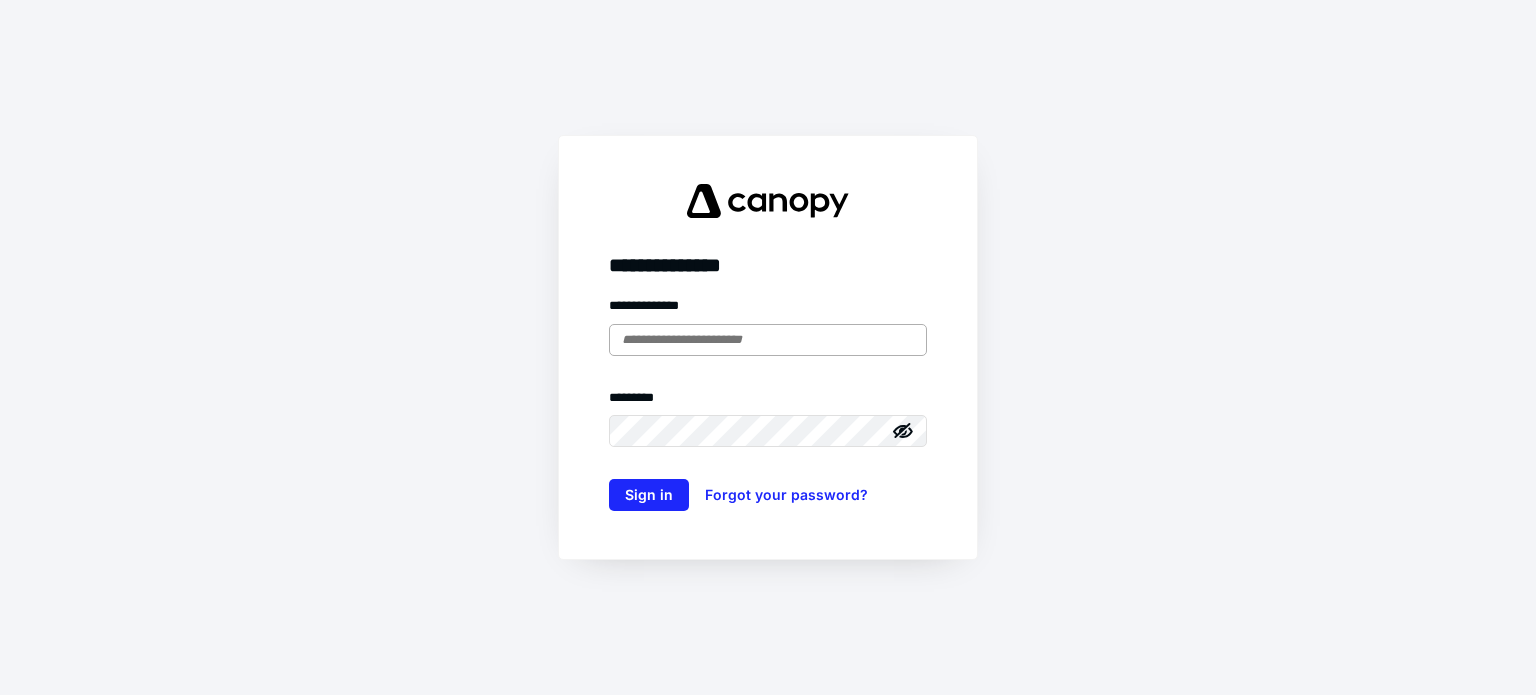 scroll, scrollTop: 0, scrollLeft: 0, axis: both 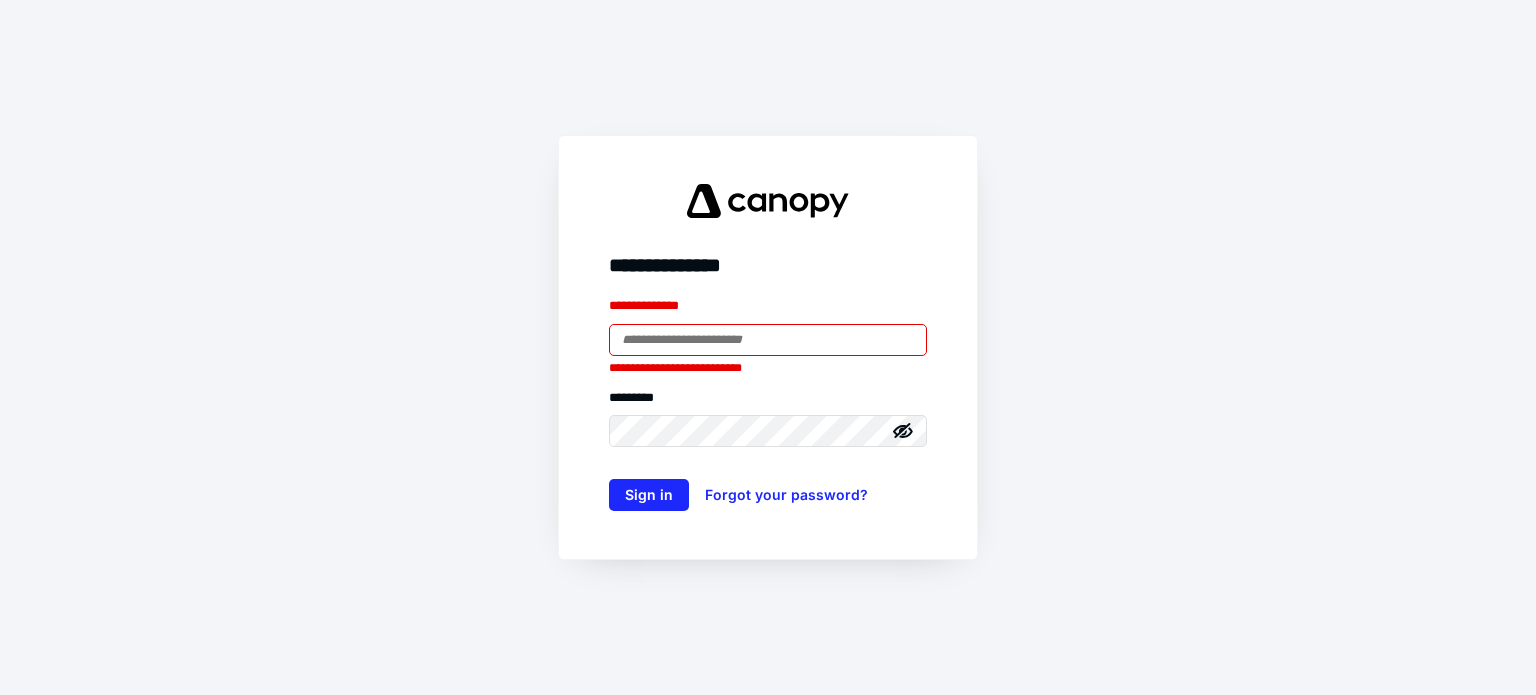 type on "**********" 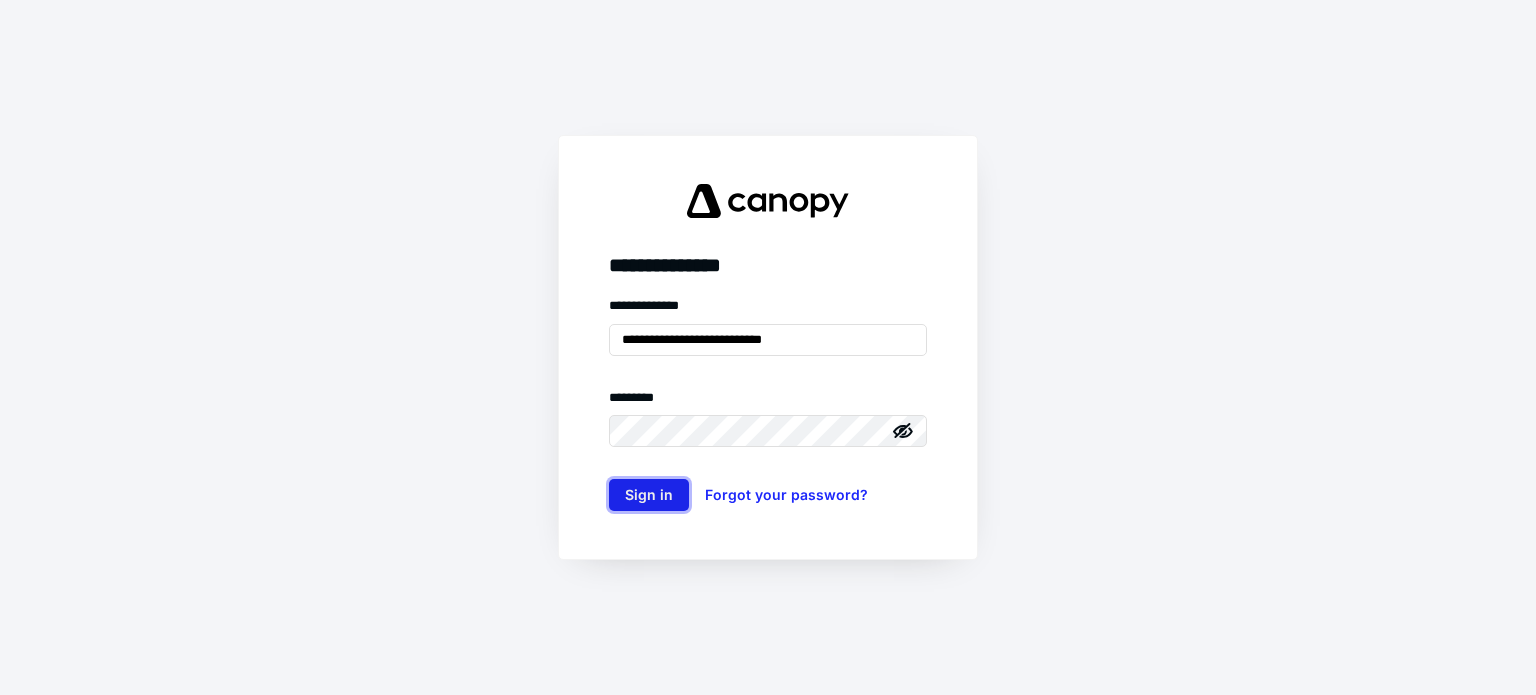 click on "Sign in" at bounding box center [649, 495] 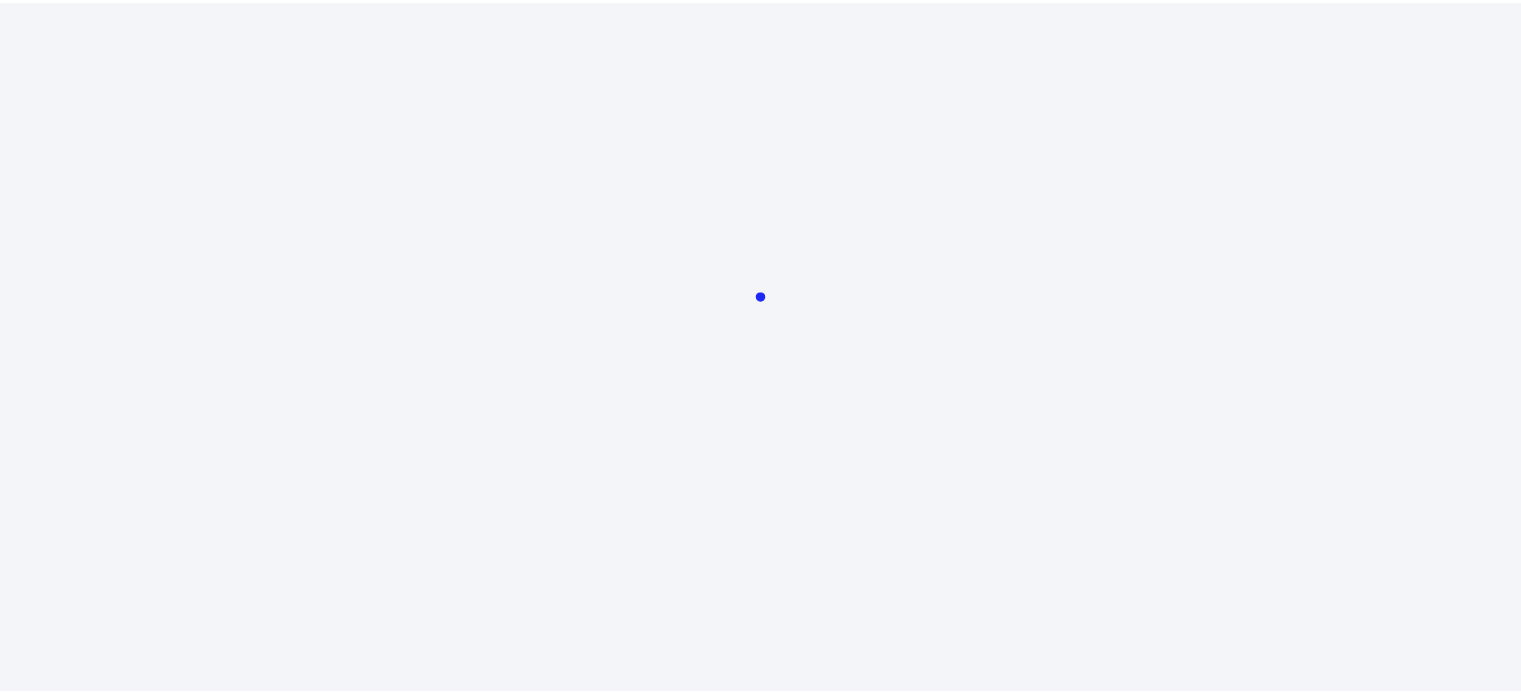 scroll, scrollTop: 0, scrollLeft: 0, axis: both 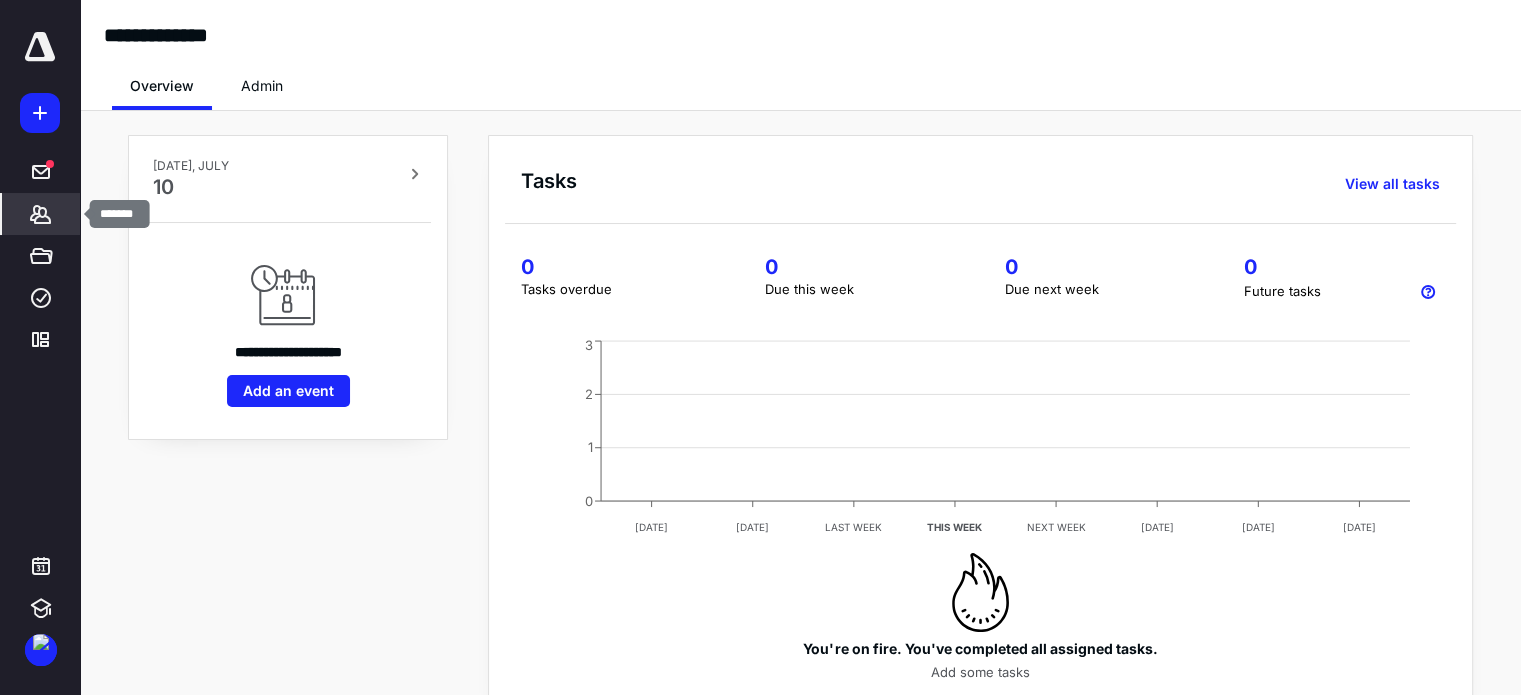 click on "*******" at bounding box center [41, 214] 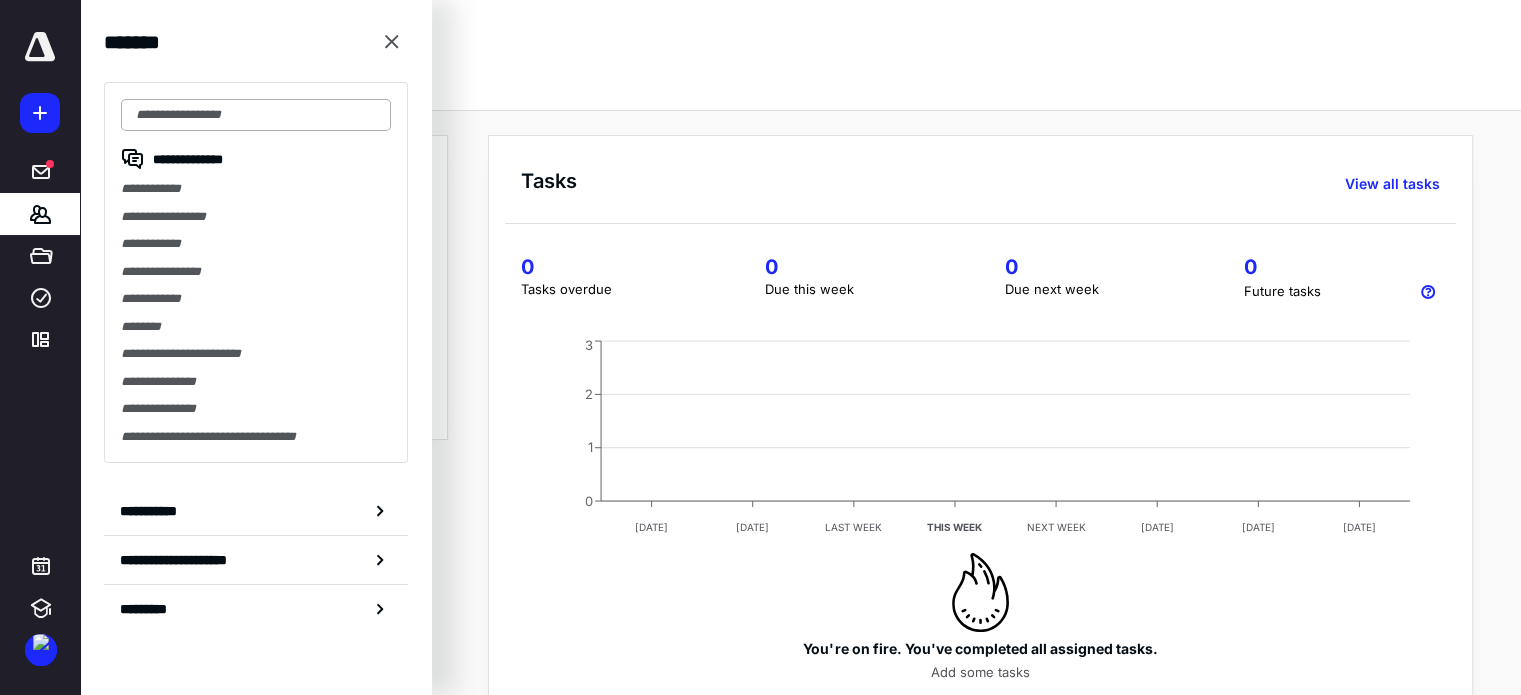 click at bounding box center (256, 115) 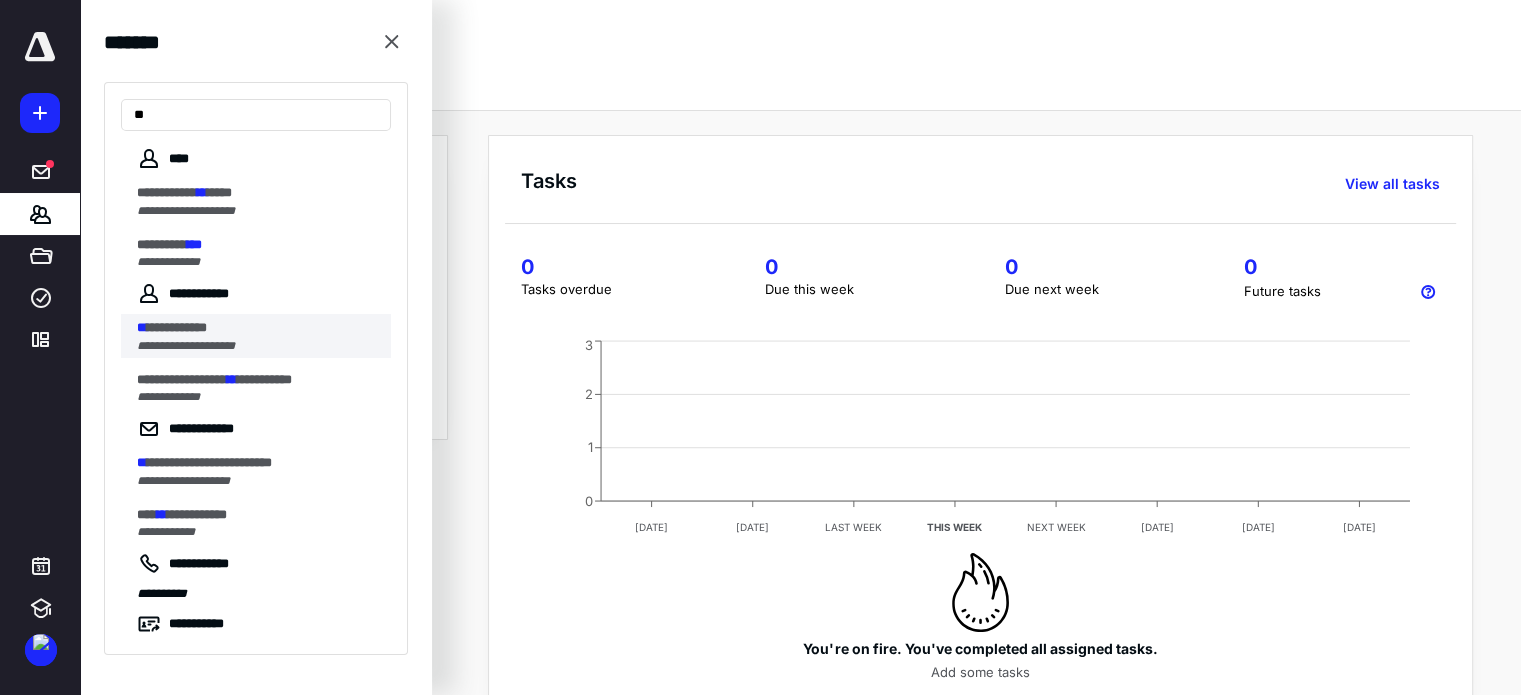 type on "**" 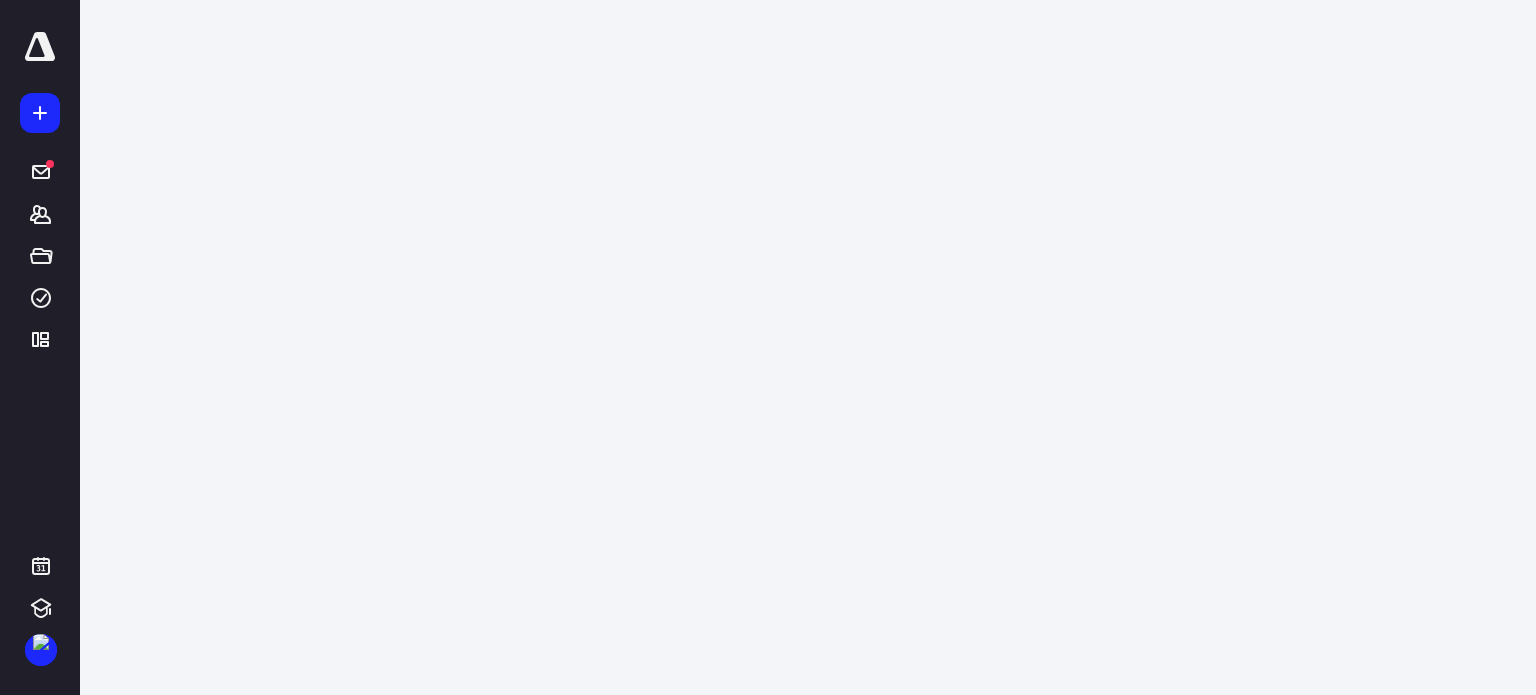 click on "**********" at bounding box center [768, 347] 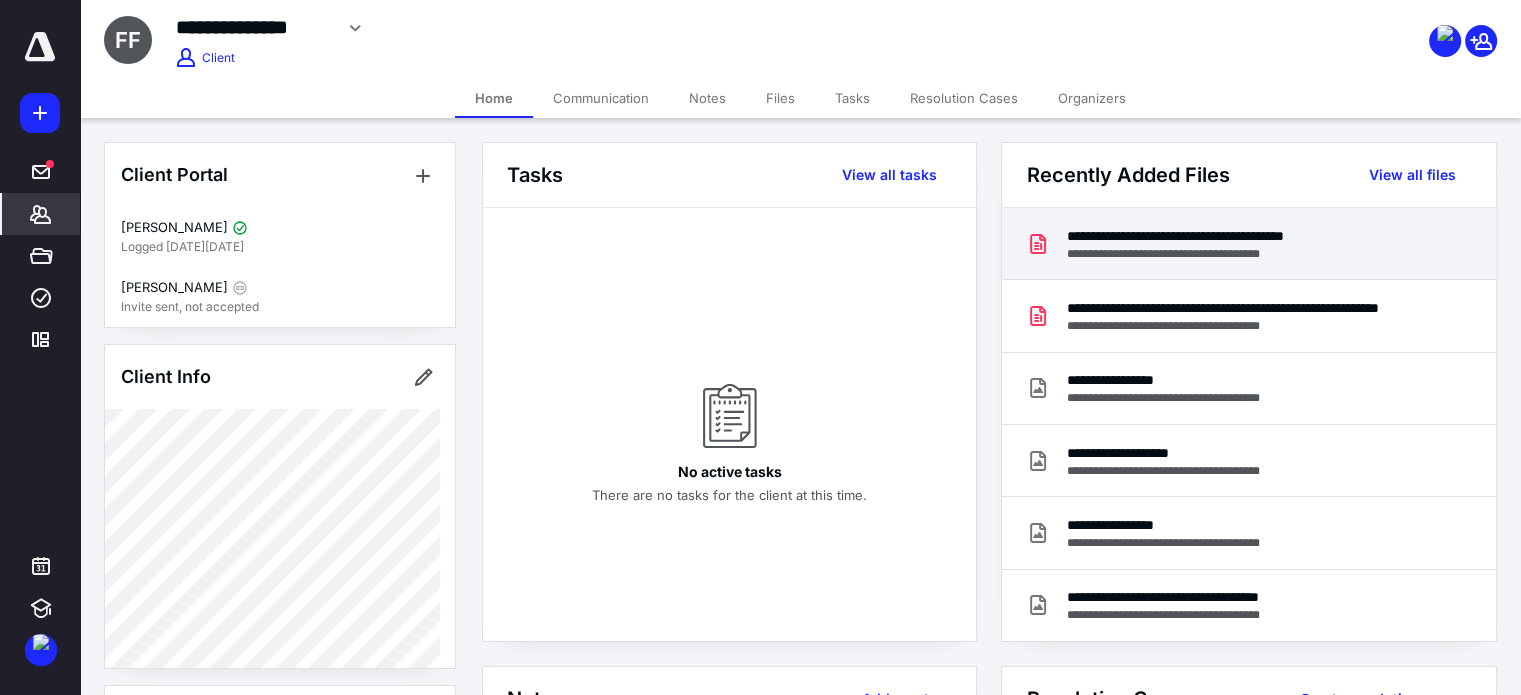 click on "**********" at bounding box center (1248, 244) 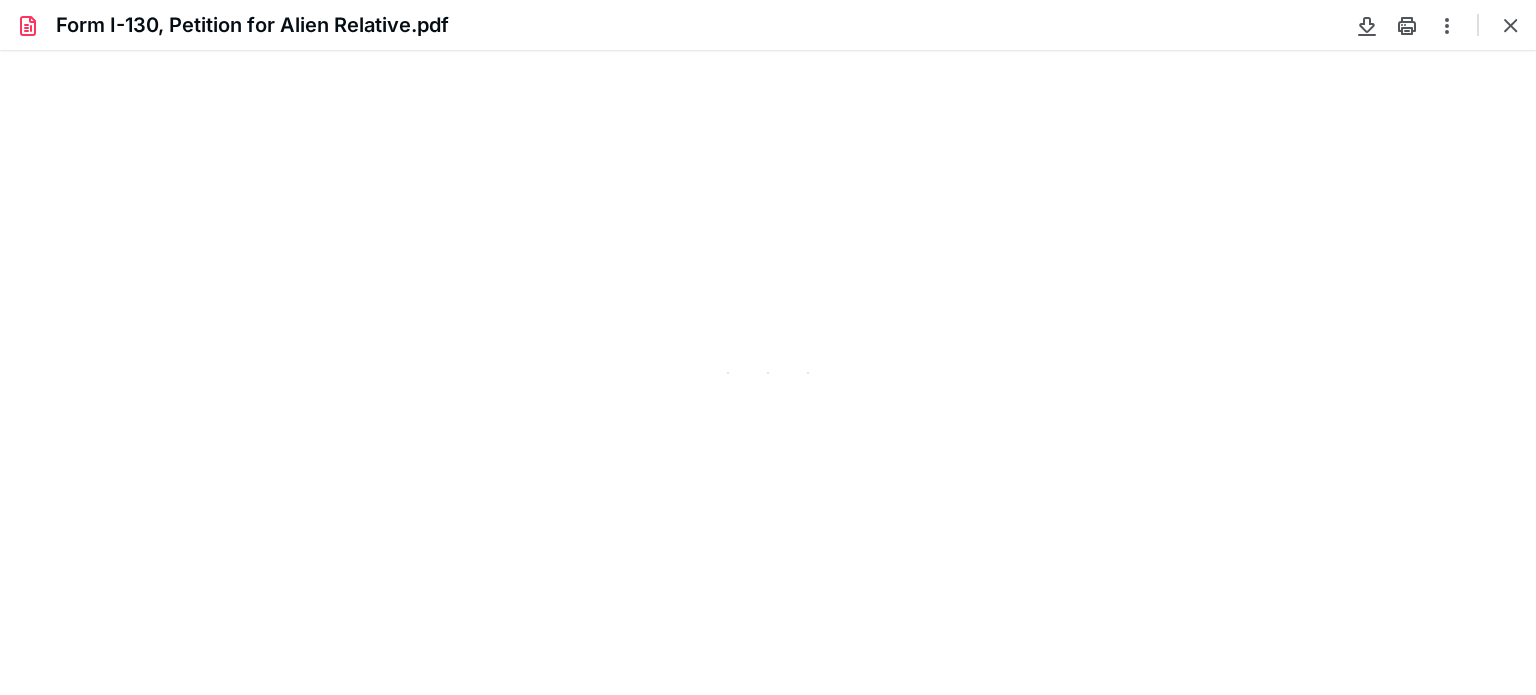 scroll, scrollTop: 0, scrollLeft: 0, axis: both 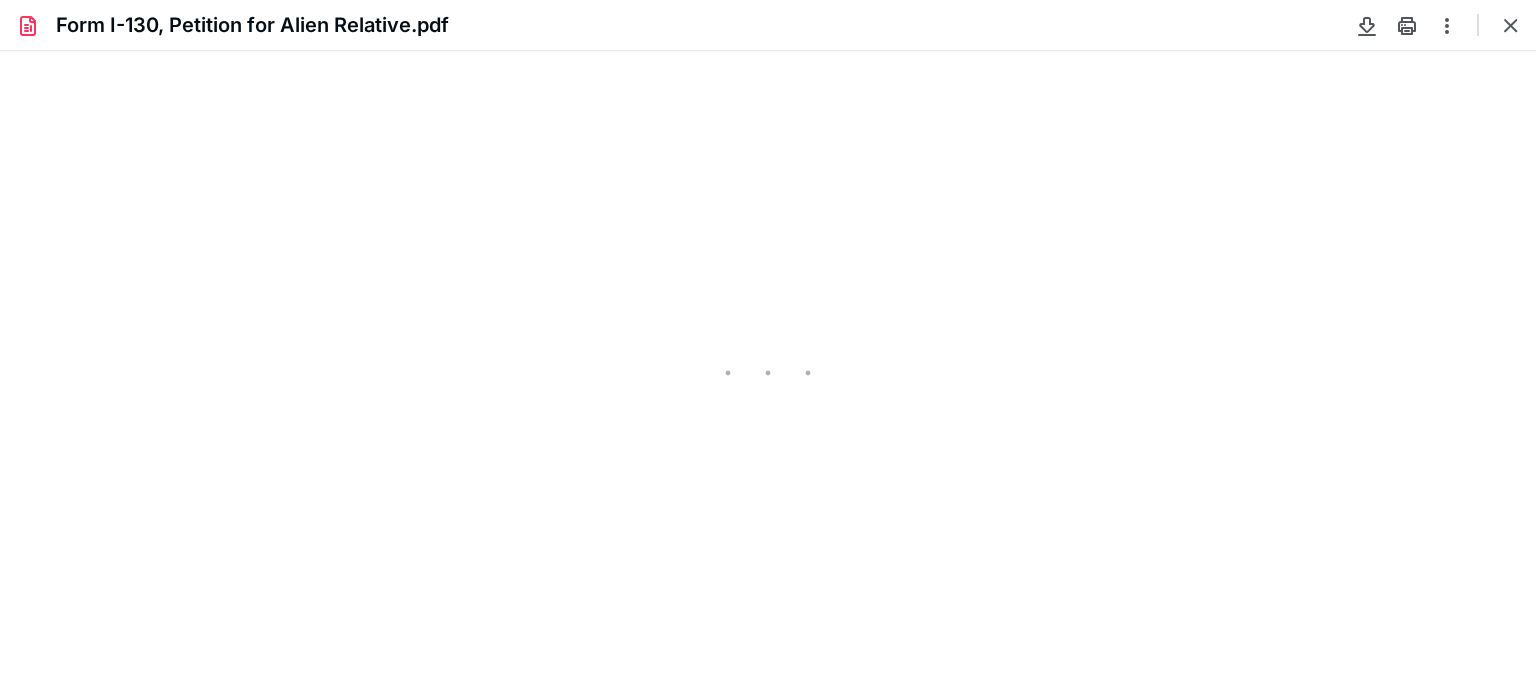 type on "77" 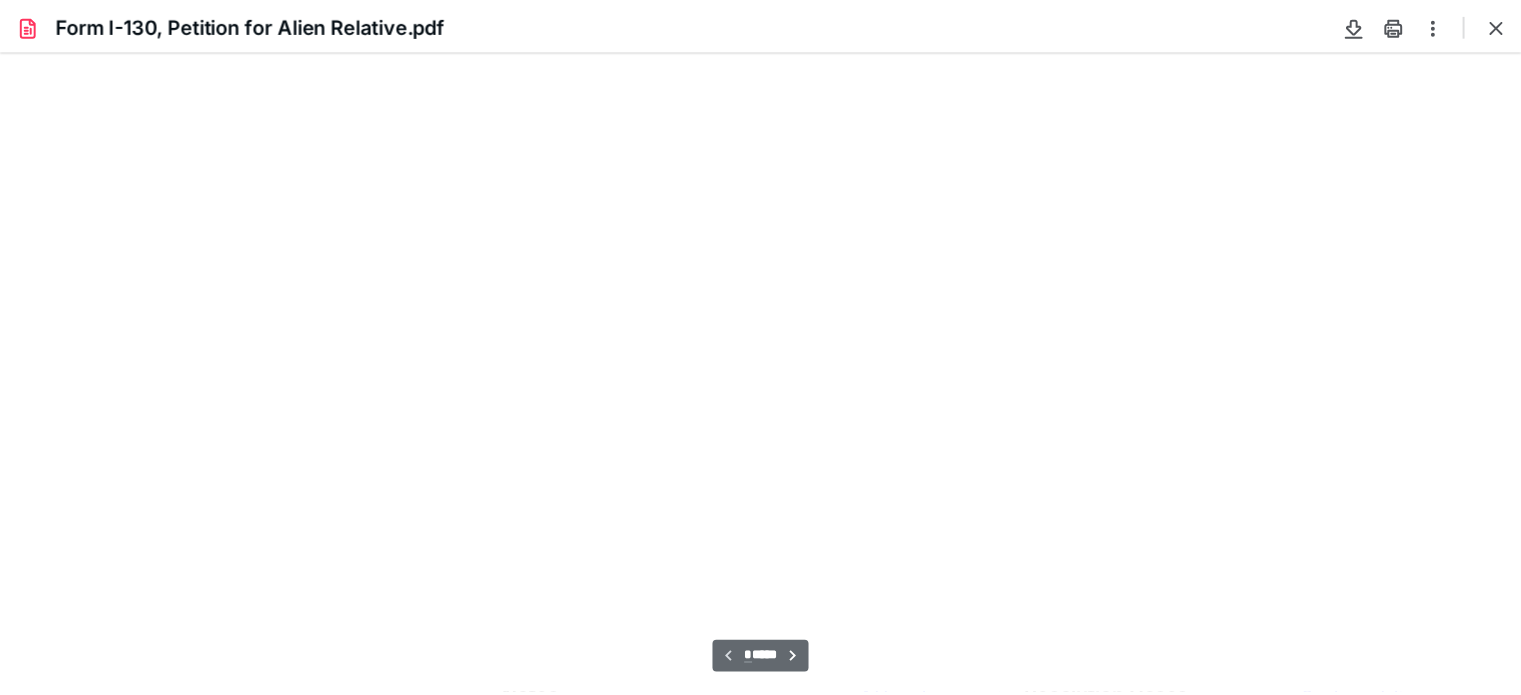 scroll, scrollTop: 39, scrollLeft: 0, axis: vertical 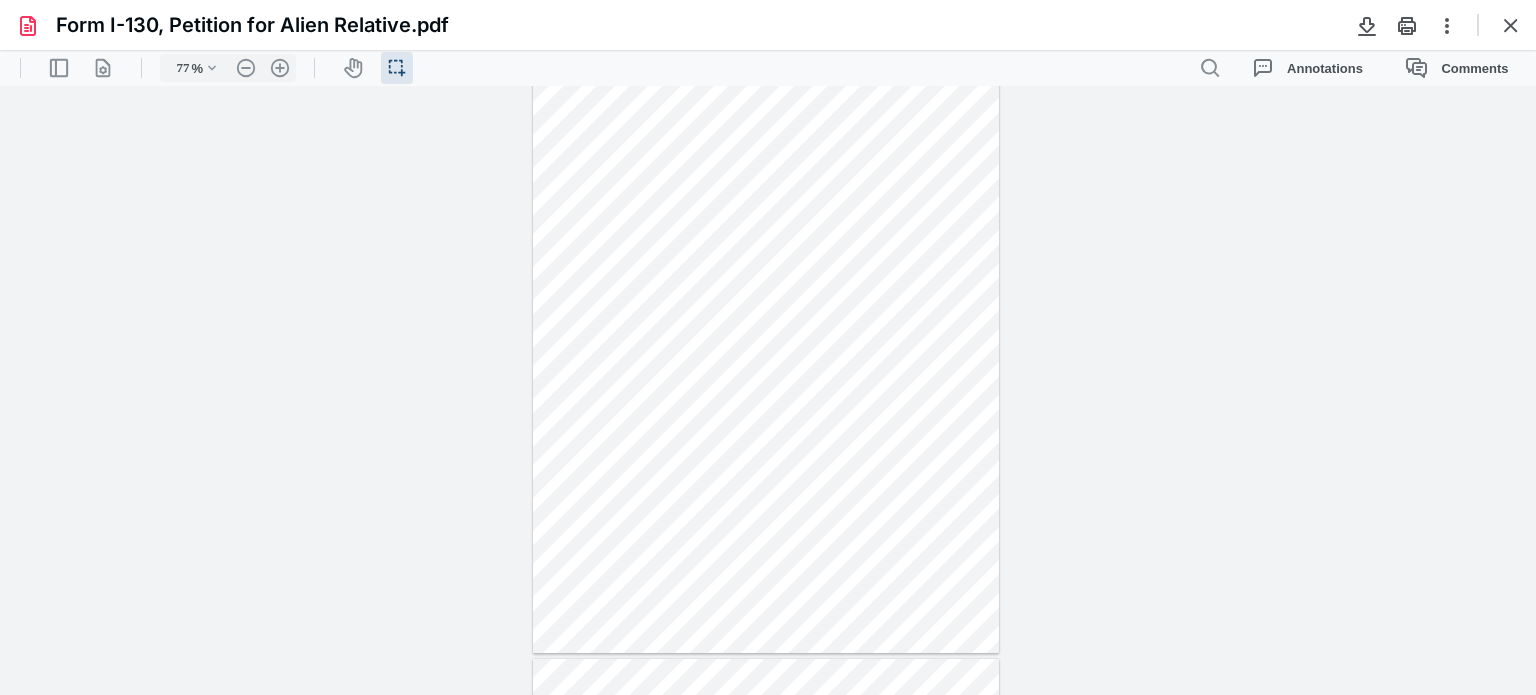 click at bounding box center [768, 391] 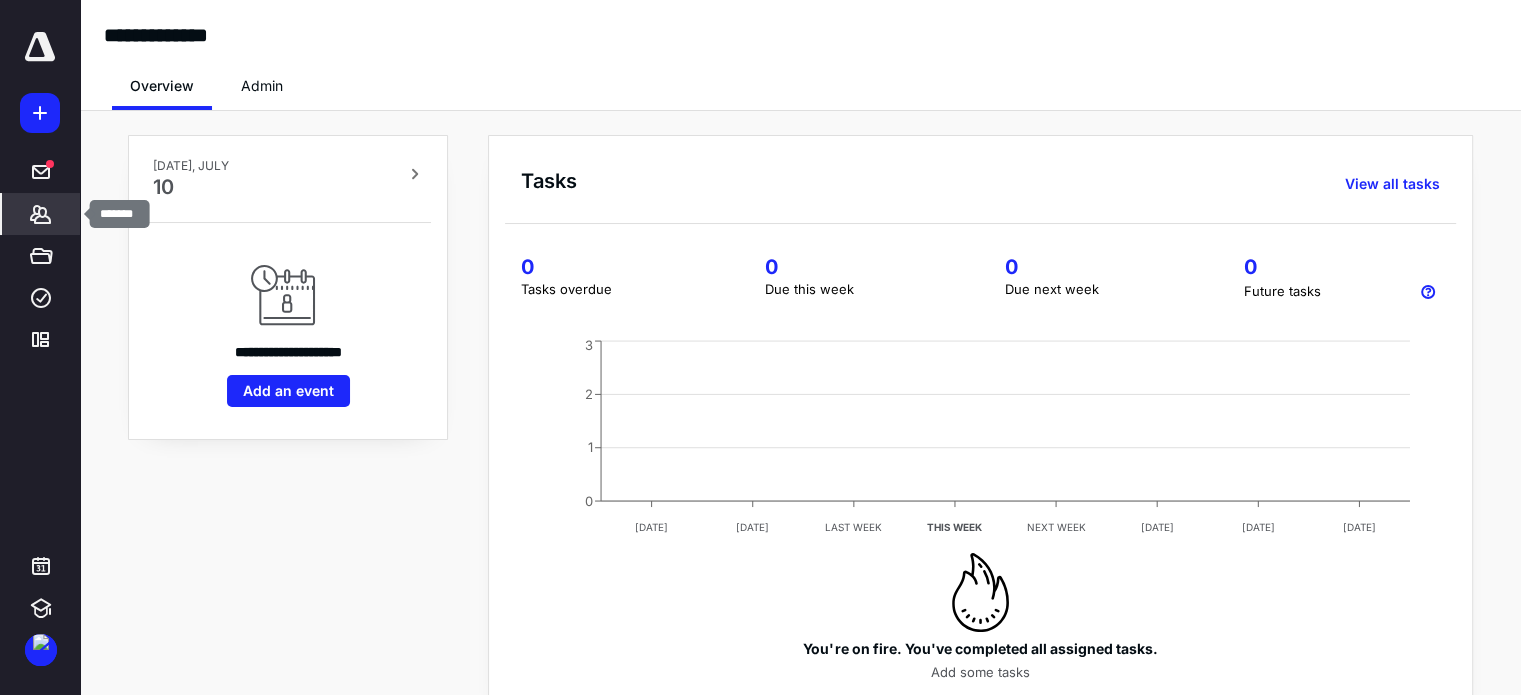 click 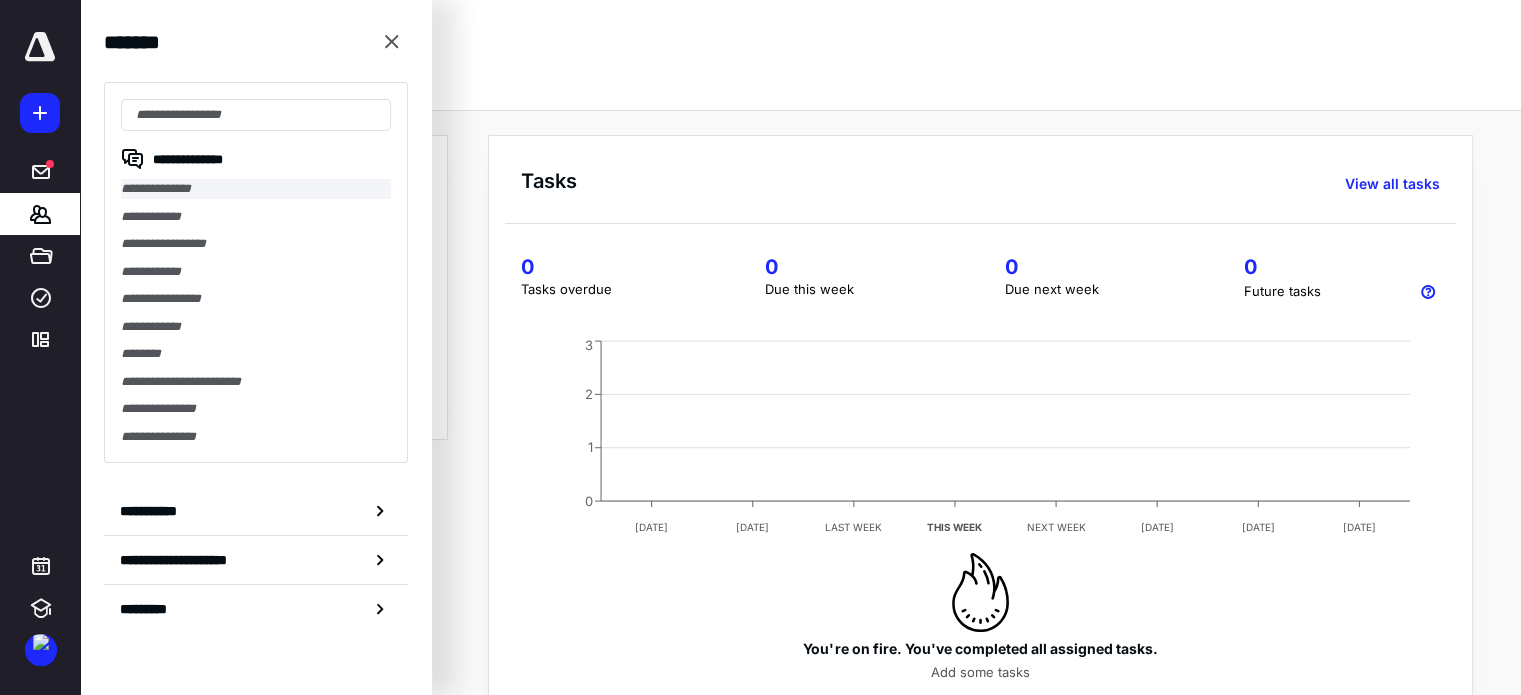 click on "**********" at bounding box center [256, 189] 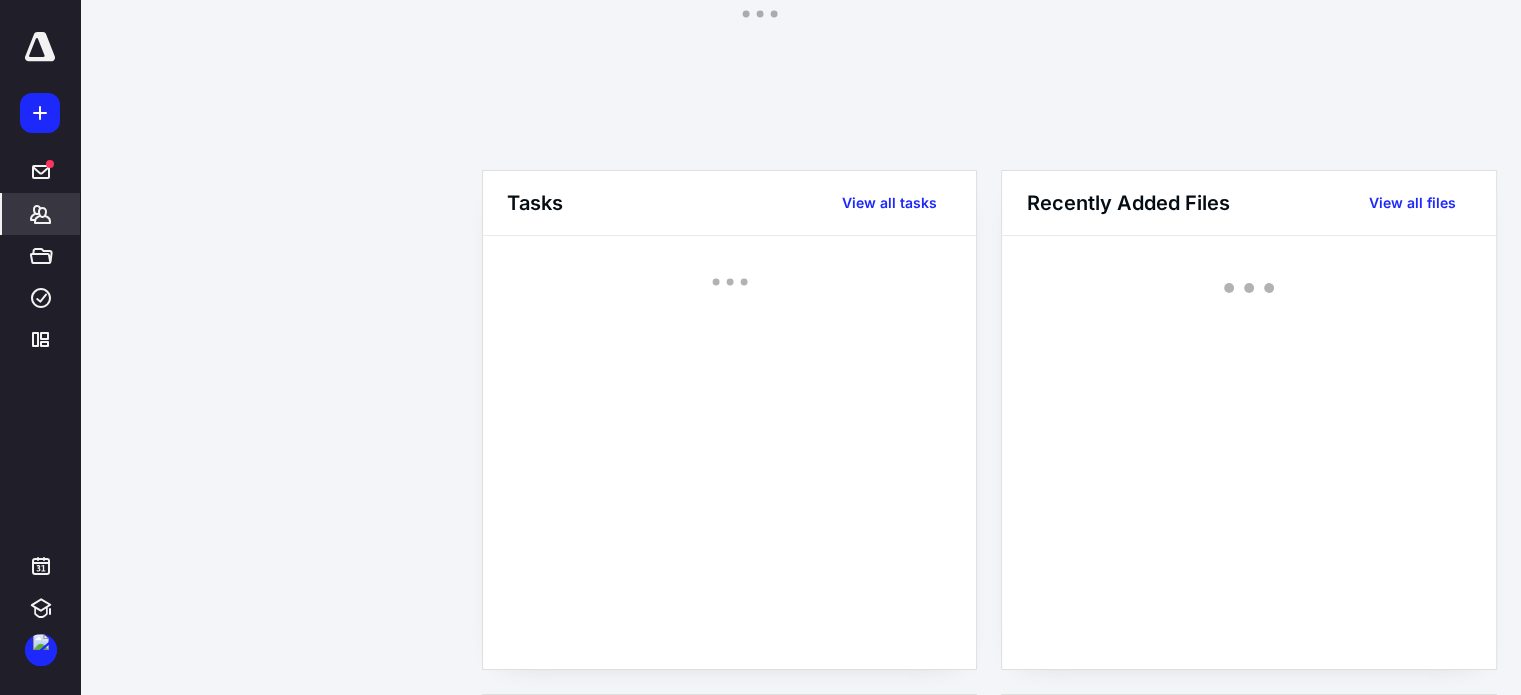 click on "**********" at bounding box center [760, 839] 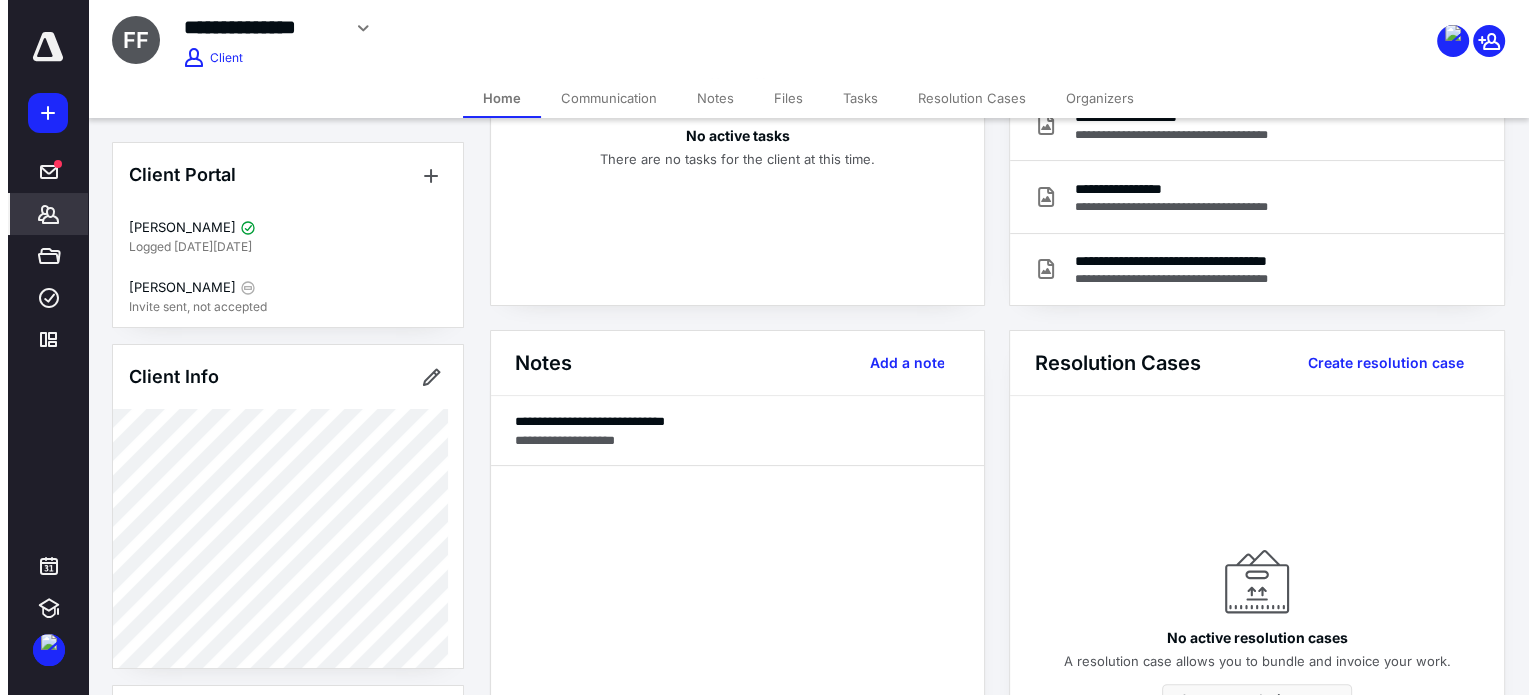 scroll, scrollTop: 0, scrollLeft: 0, axis: both 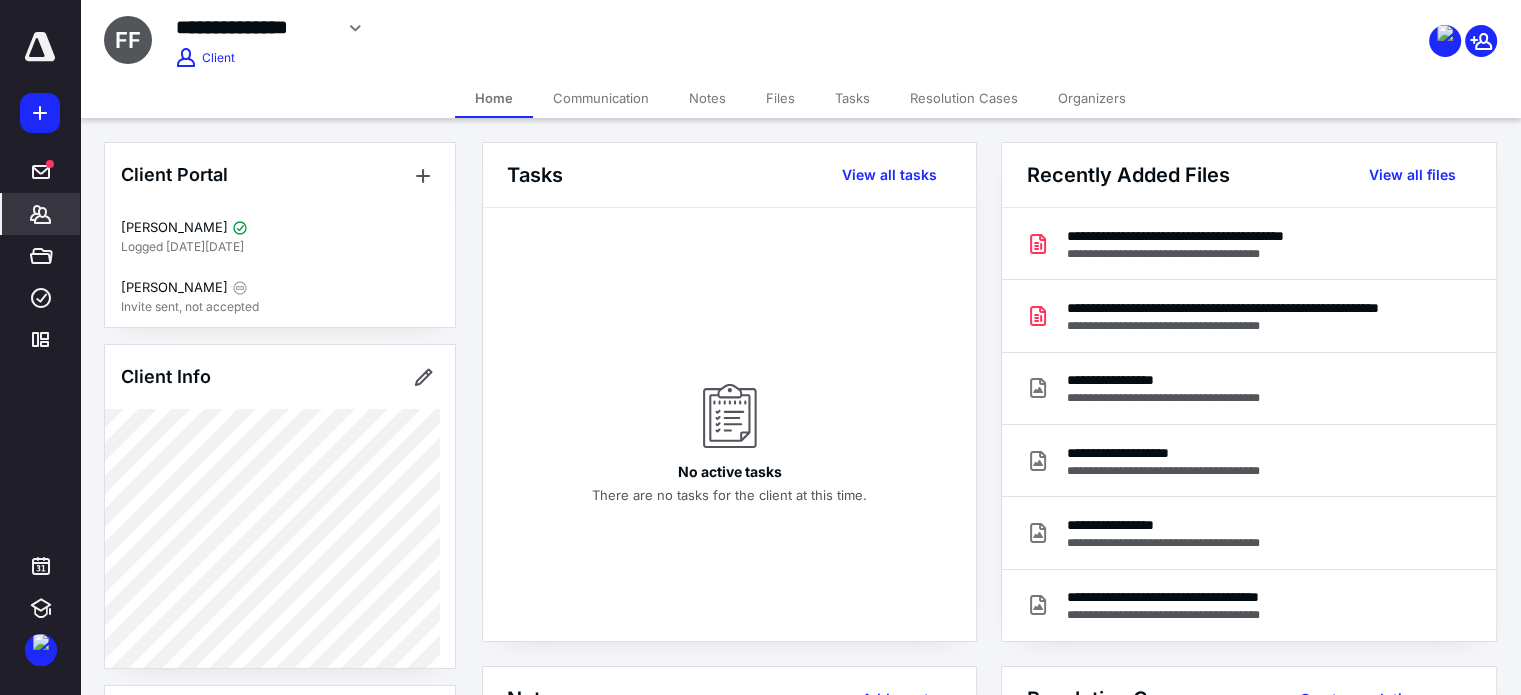 click on "Notes" at bounding box center [707, 98] 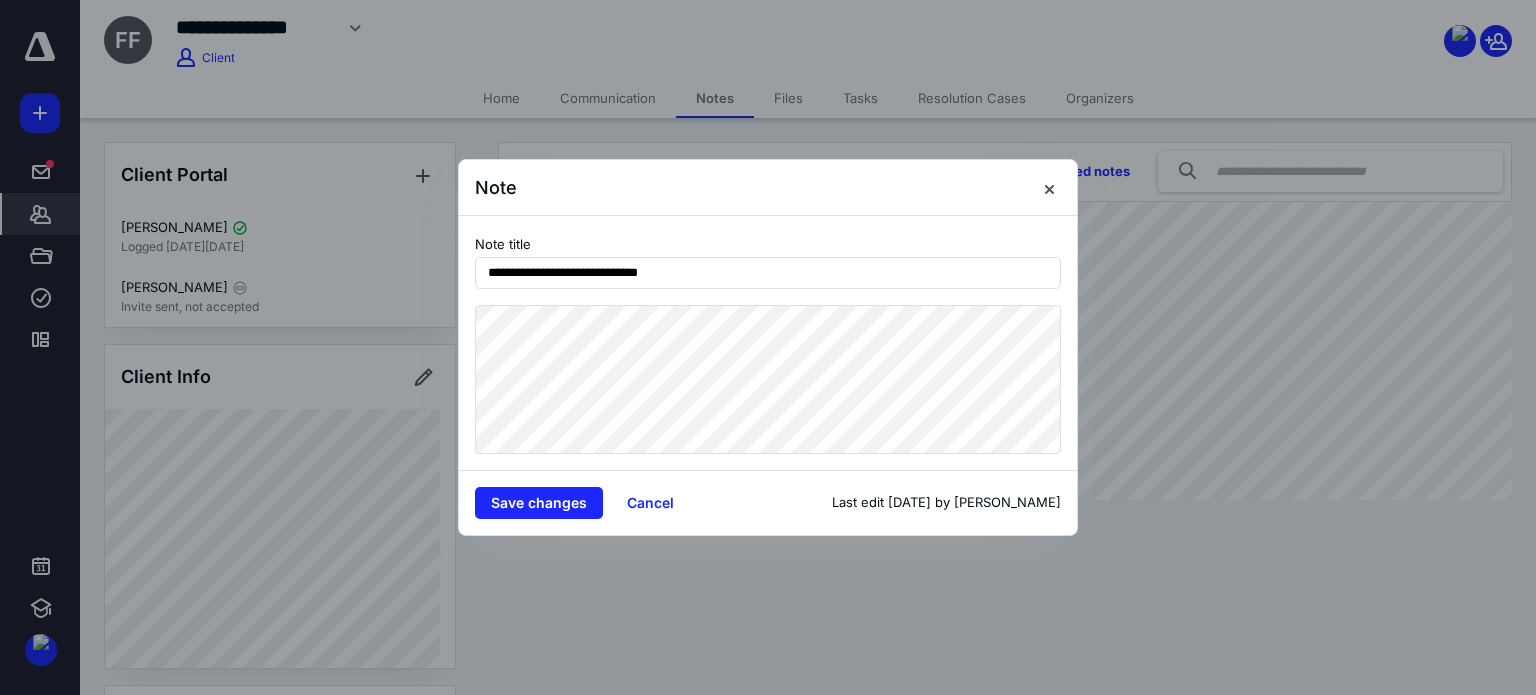 click at bounding box center (768, 347) 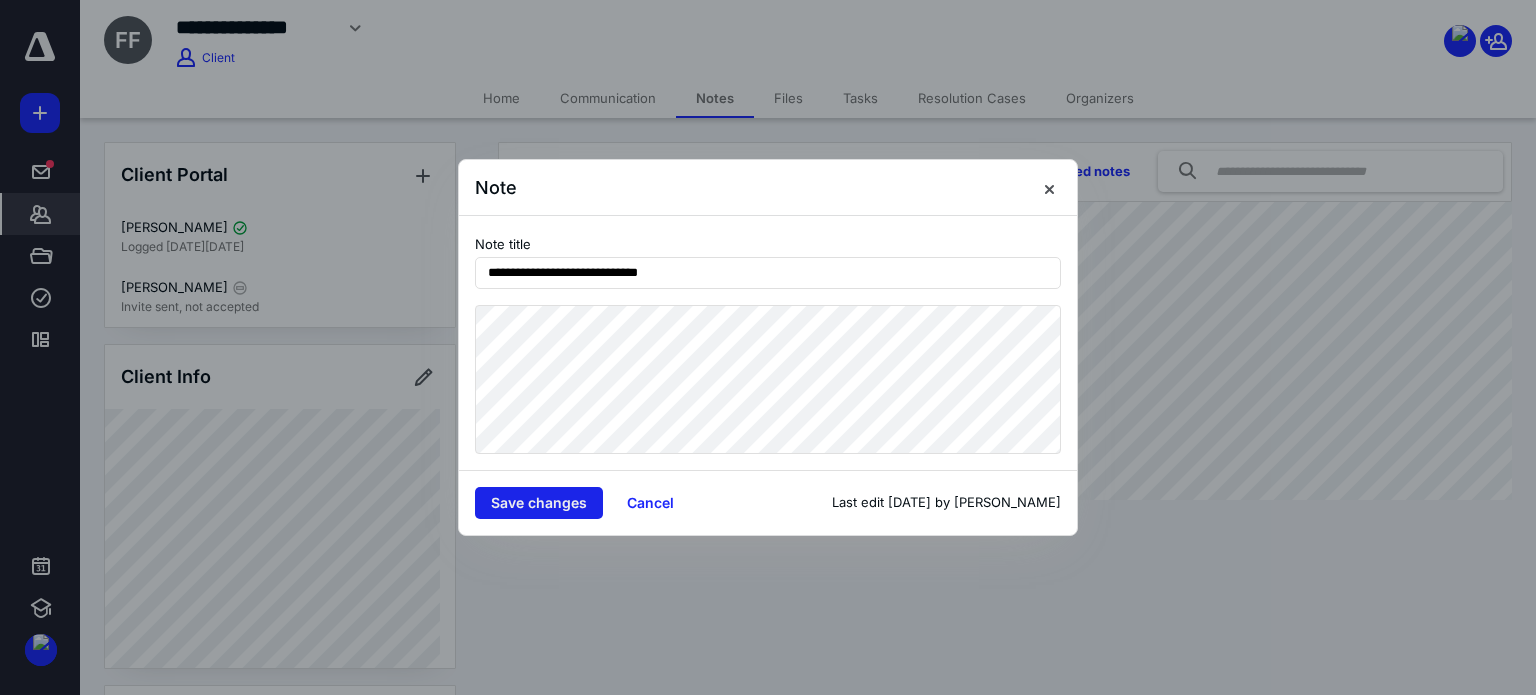 click on "Save changes" at bounding box center (539, 503) 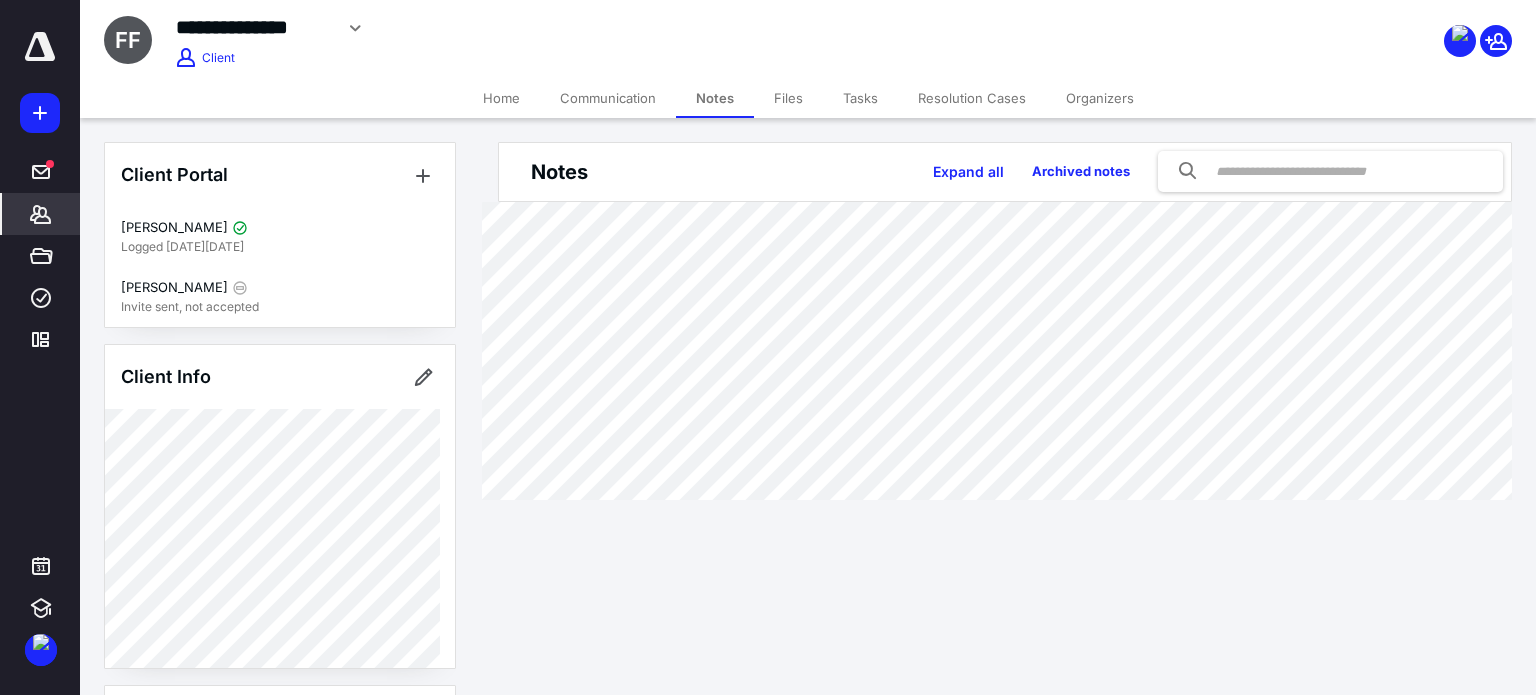click on "Files" at bounding box center (788, 98) 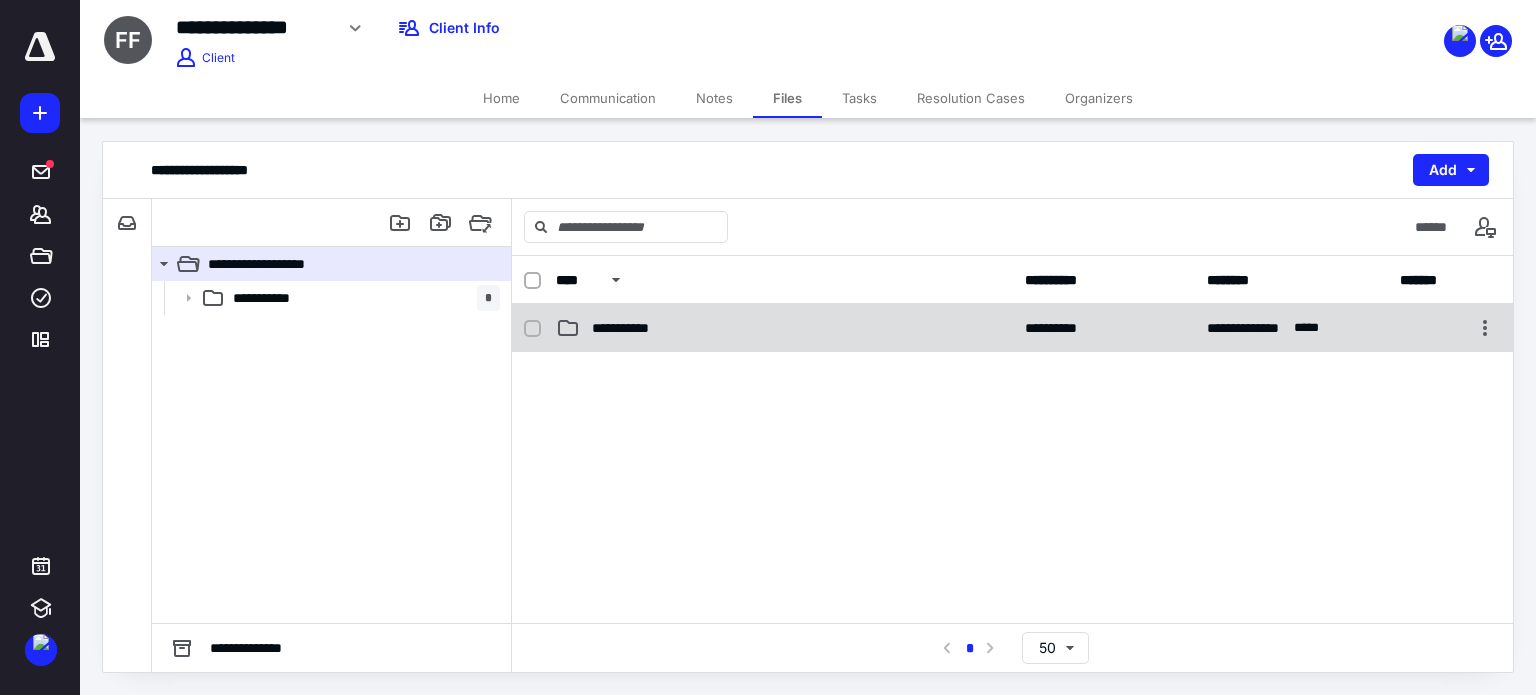 click on "**********" at bounding box center (784, 328) 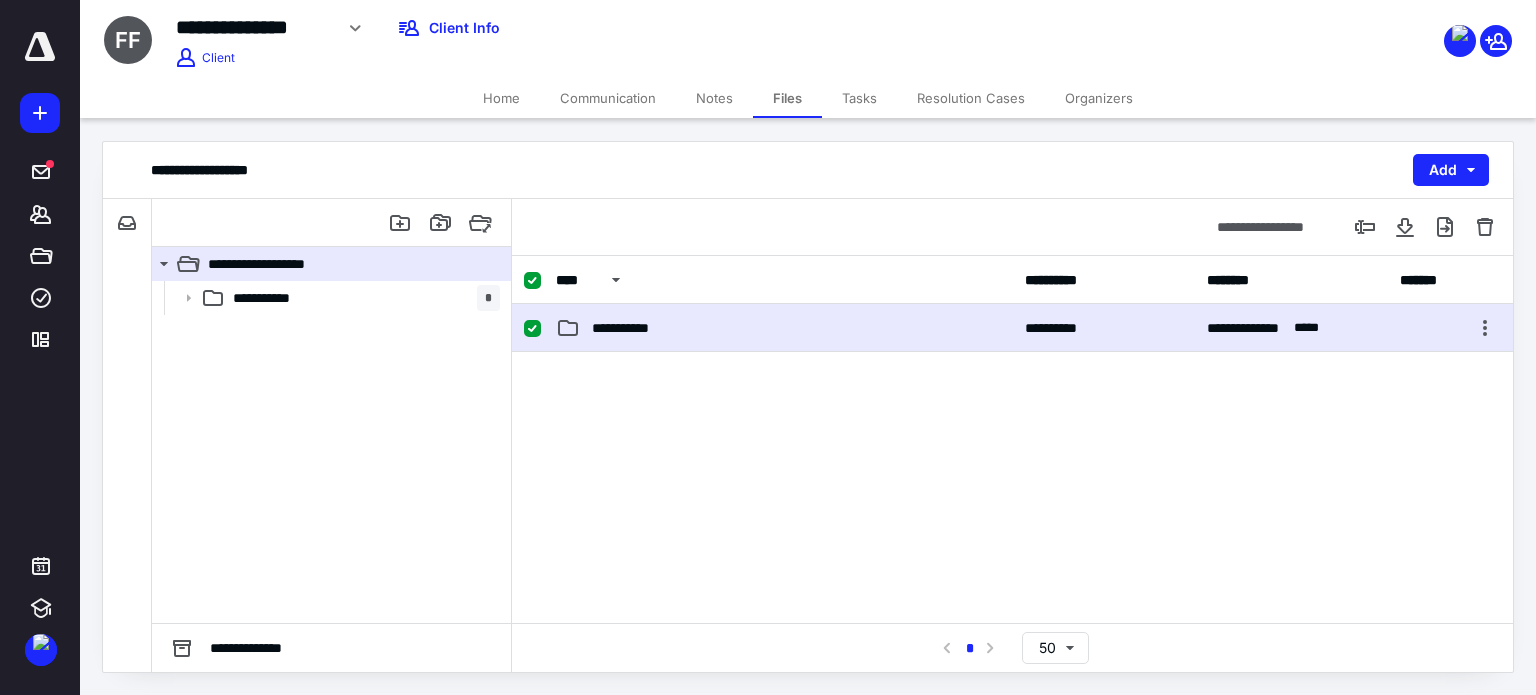 click on "**********" at bounding box center [784, 328] 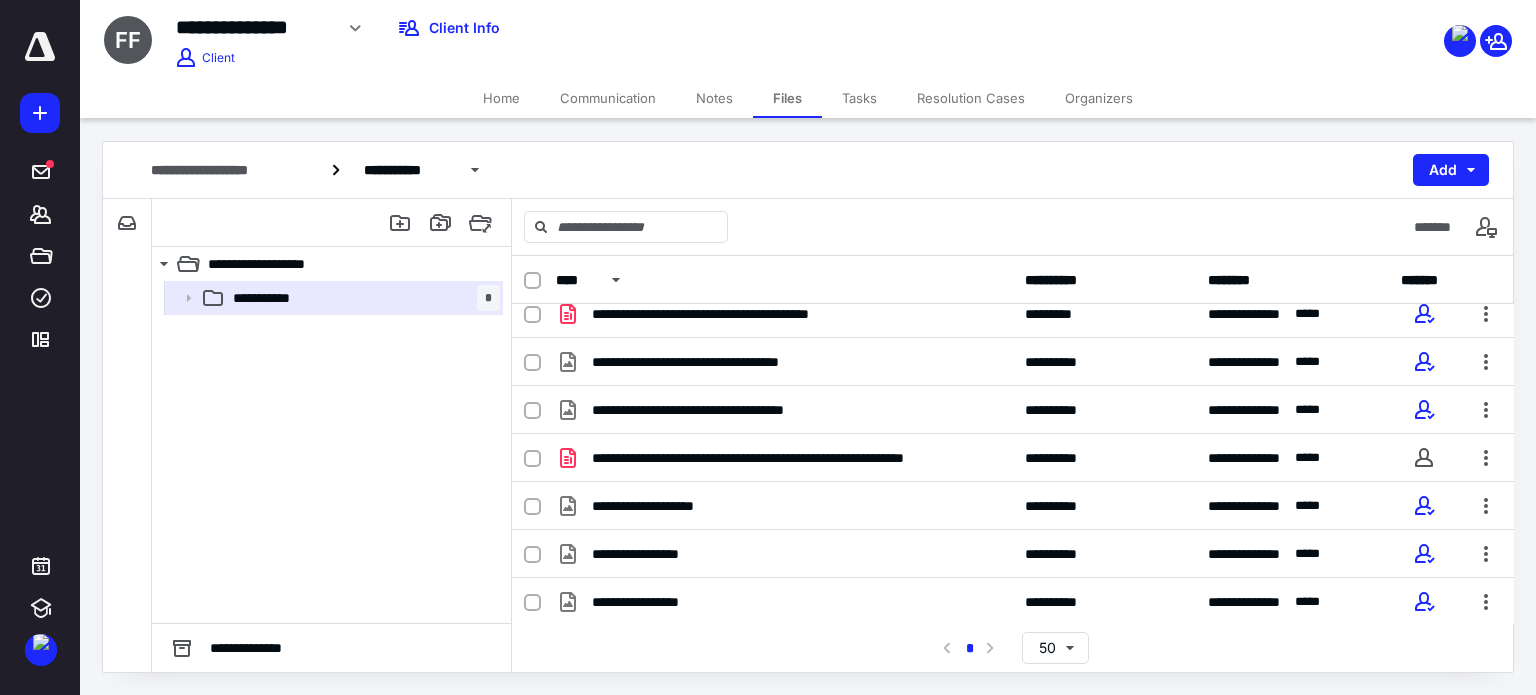 scroll, scrollTop: 0, scrollLeft: 0, axis: both 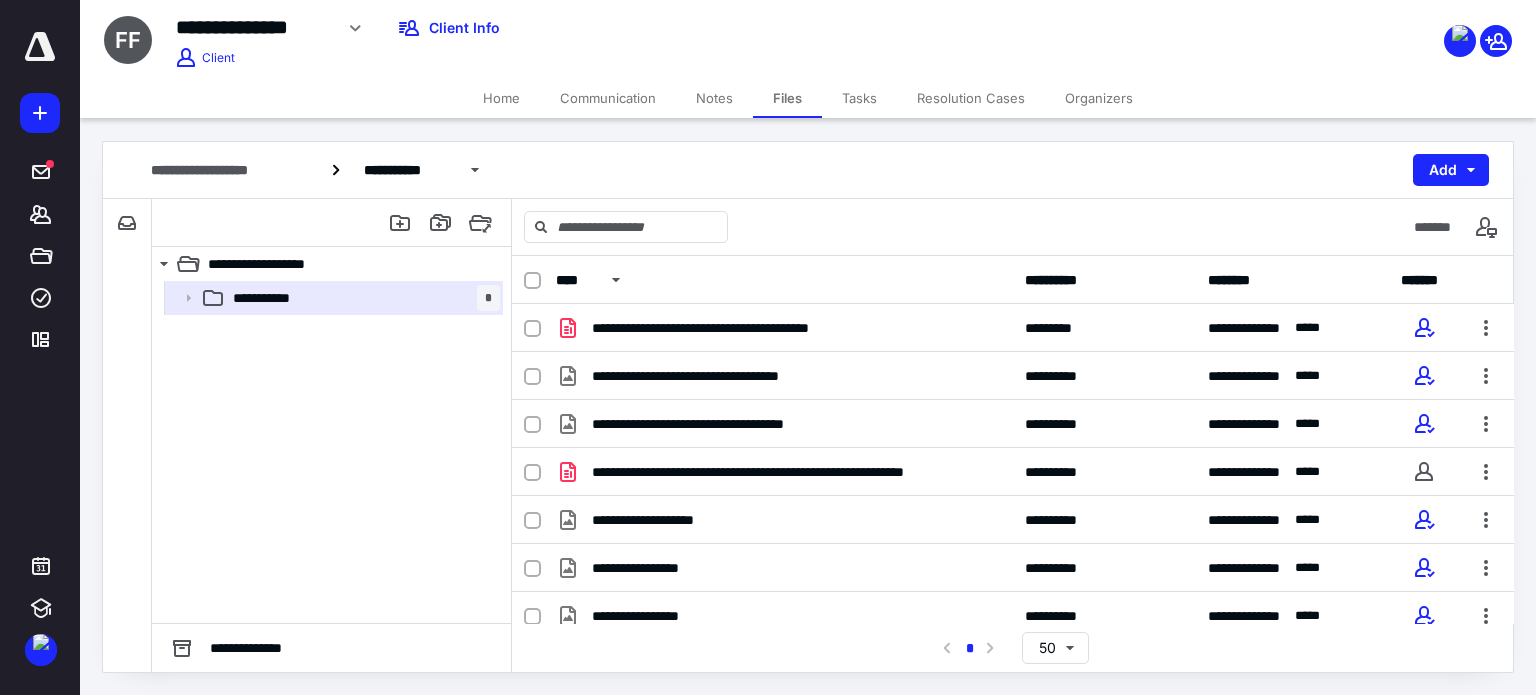 click on "Communication" at bounding box center [608, 98] 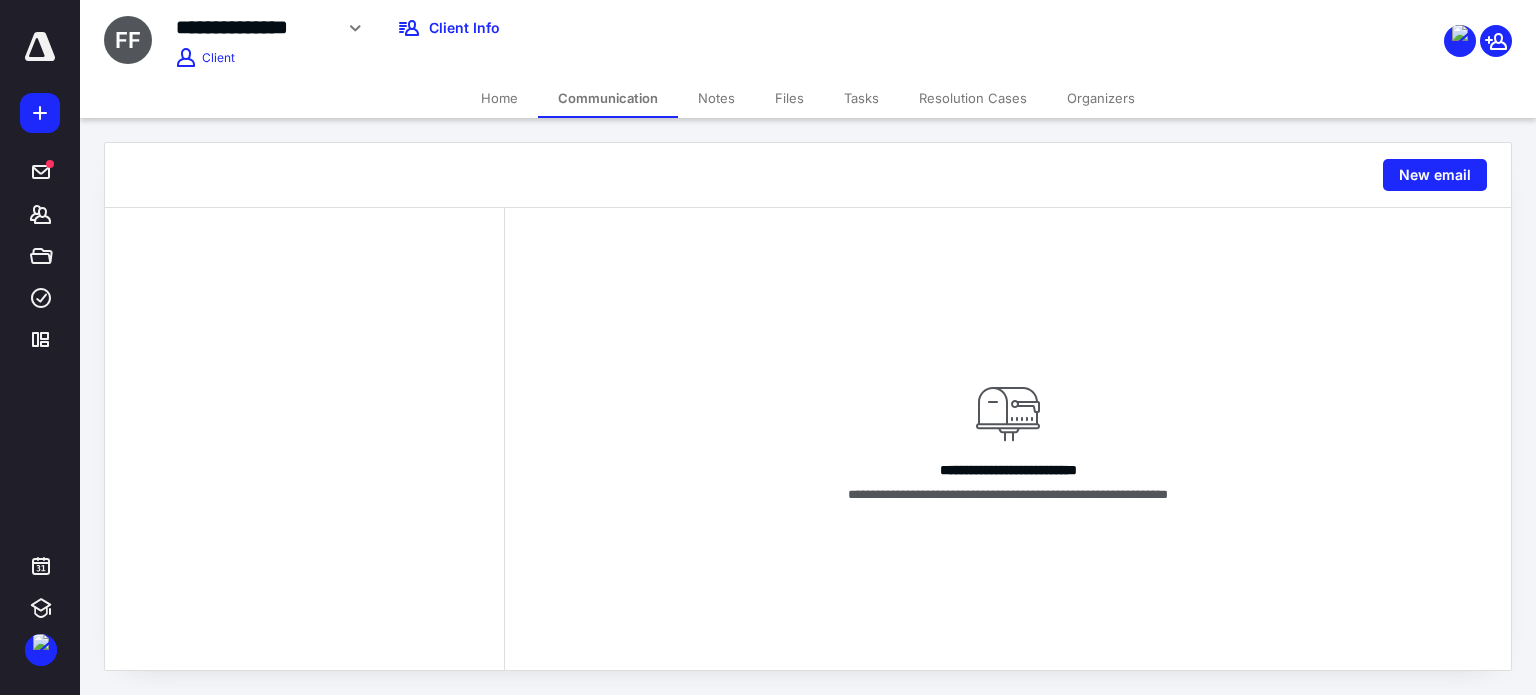 click on "**********" at bounding box center [808, 406] 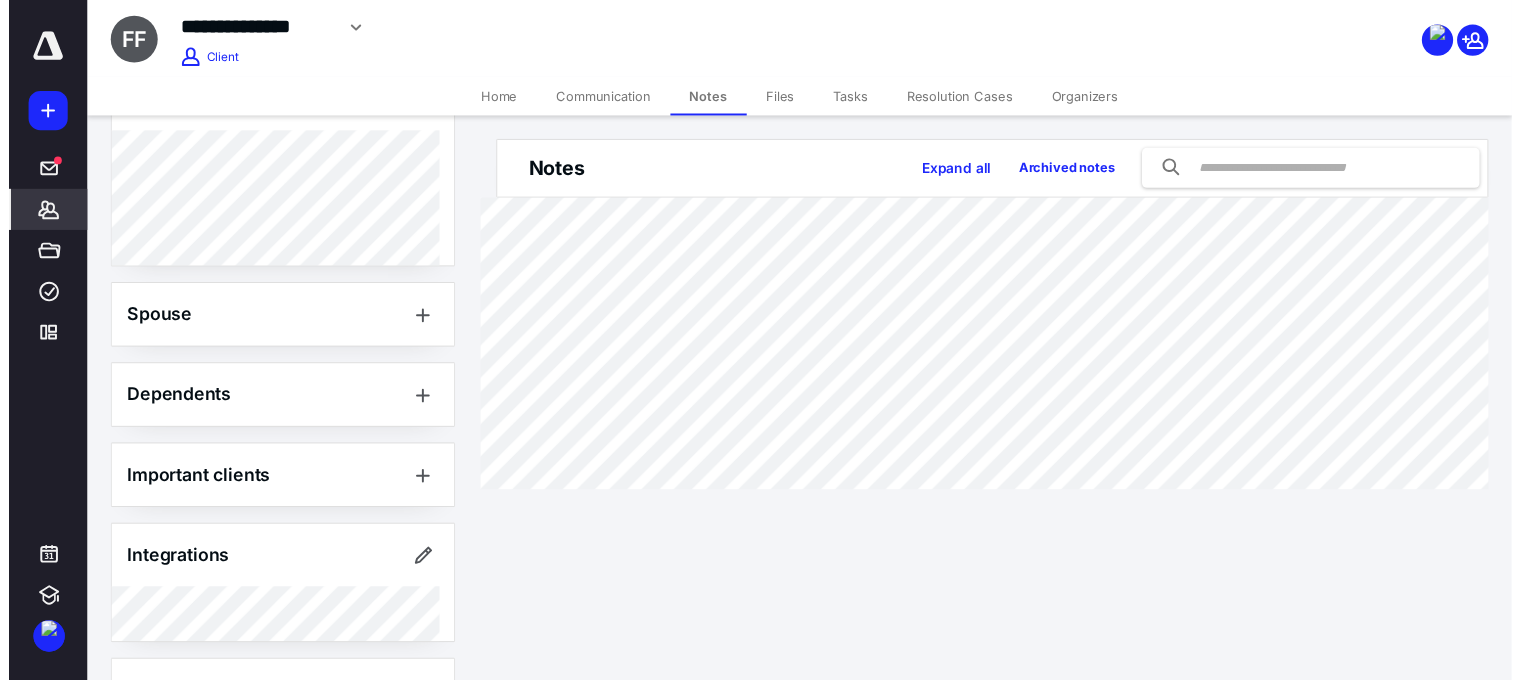 scroll, scrollTop: 648, scrollLeft: 0, axis: vertical 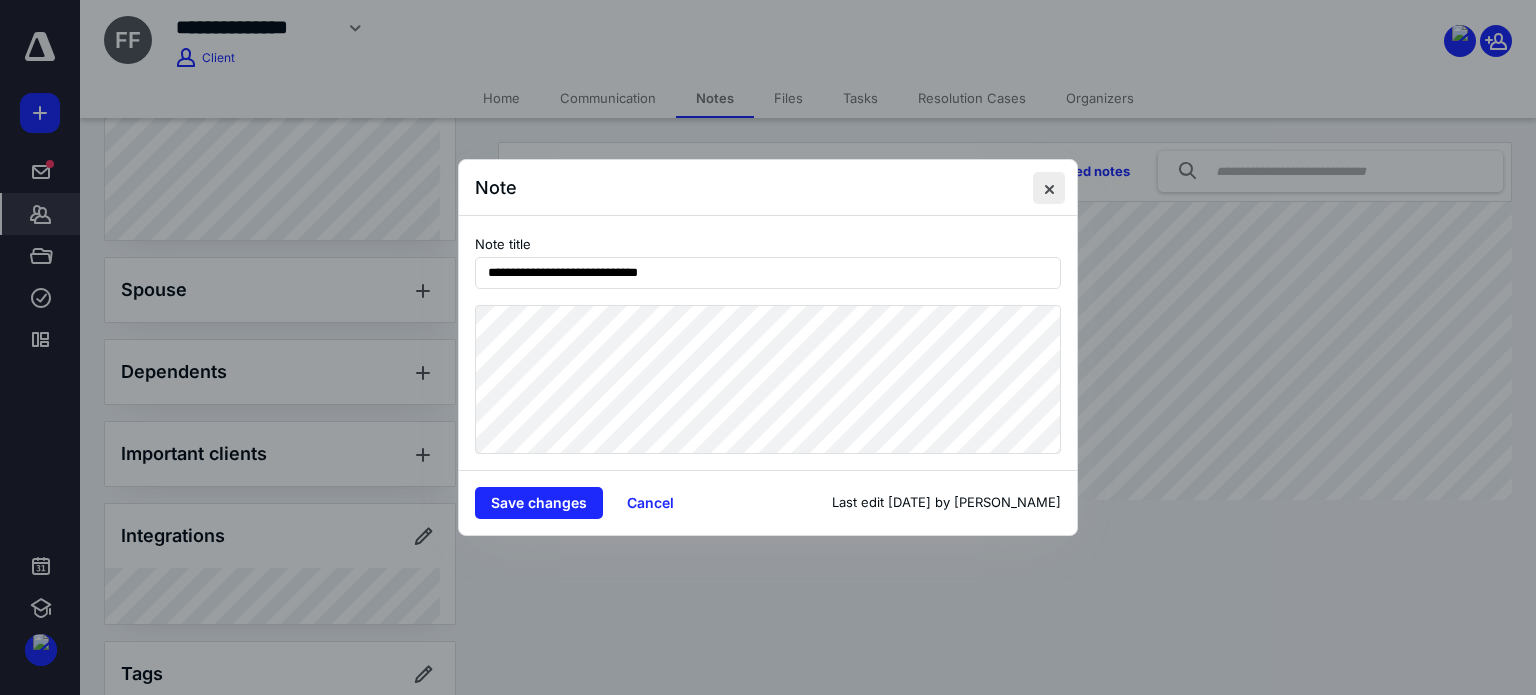 click at bounding box center [1049, 188] 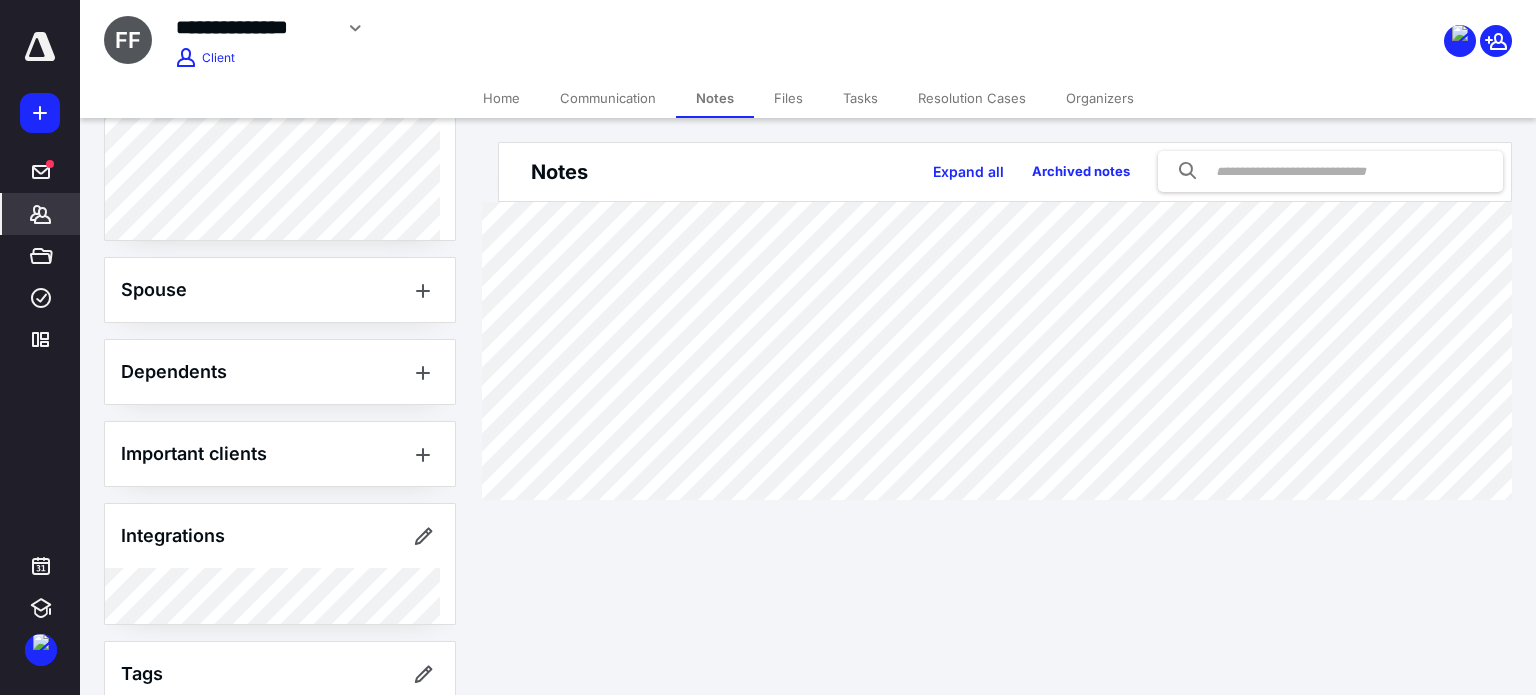 click on "Files" at bounding box center [788, 98] 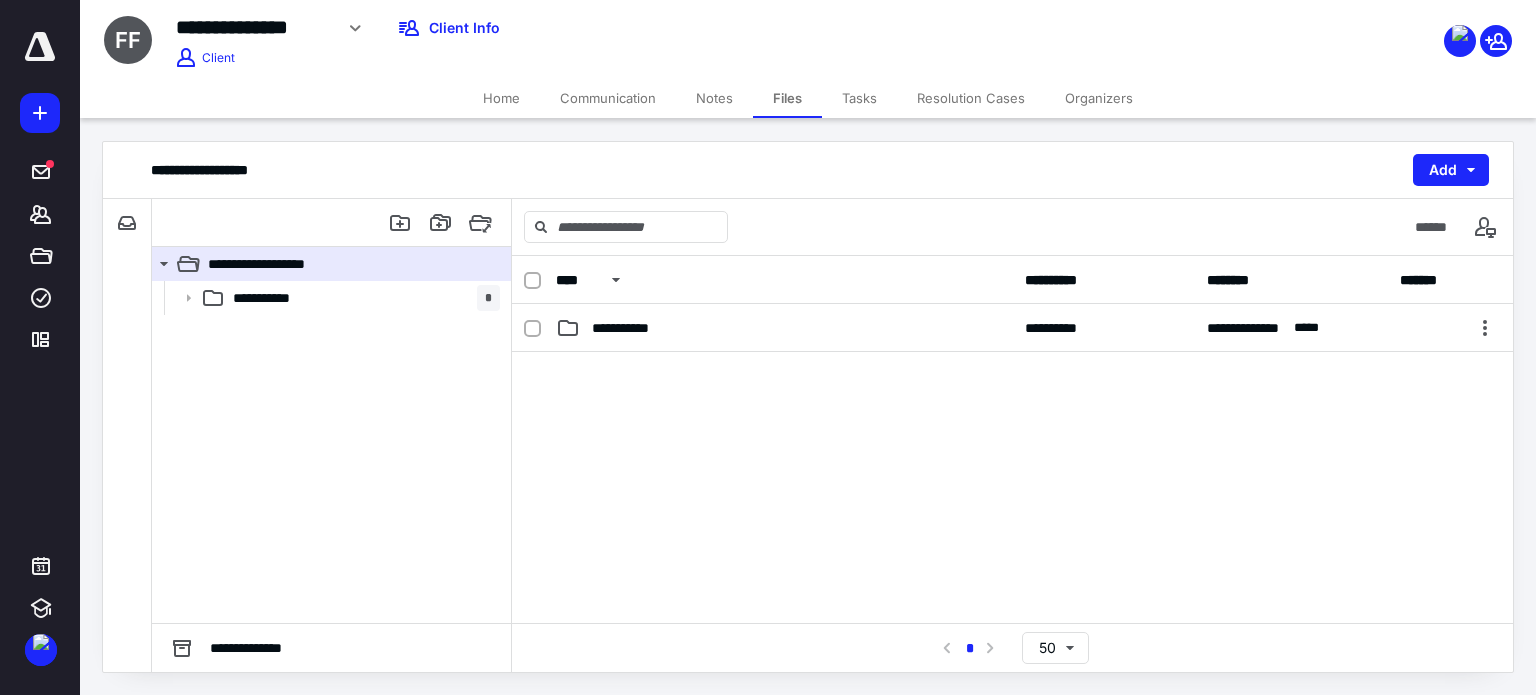 click on "Tasks" at bounding box center (859, 98) 